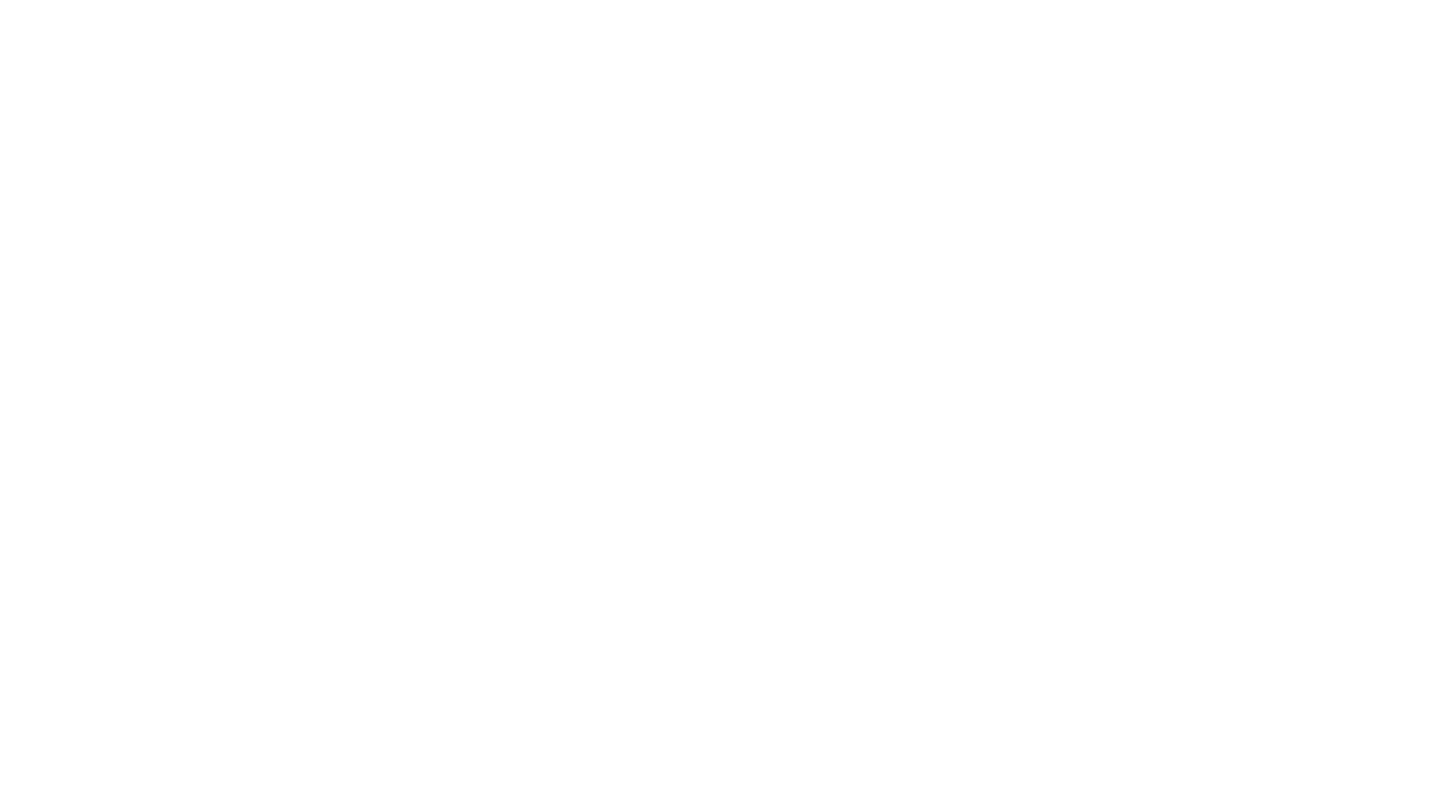 scroll, scrollTop: 0, scrollLeft: 0, axis: both 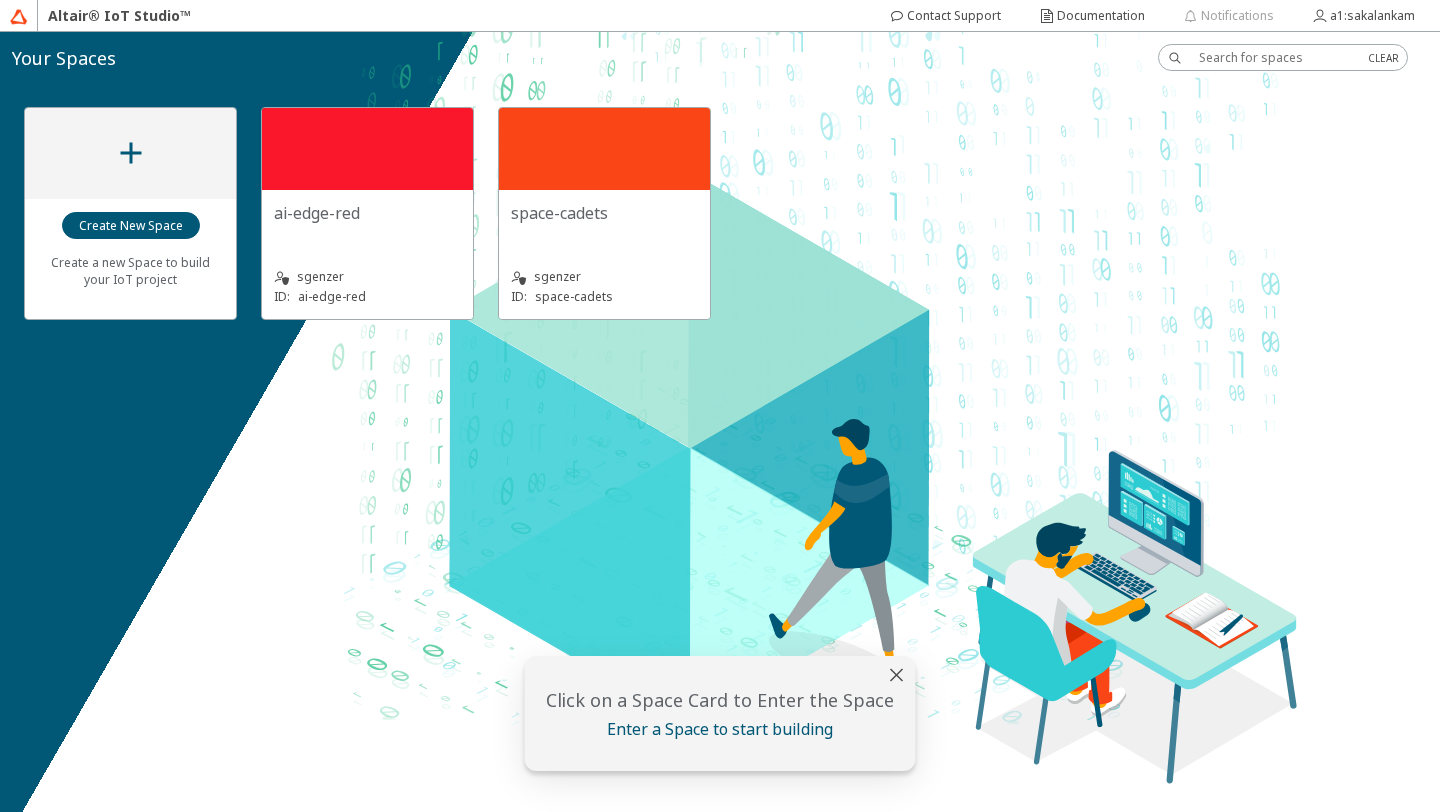 click on "sgenzer ID: ai-edge-red" at bounding box center (367, 274) 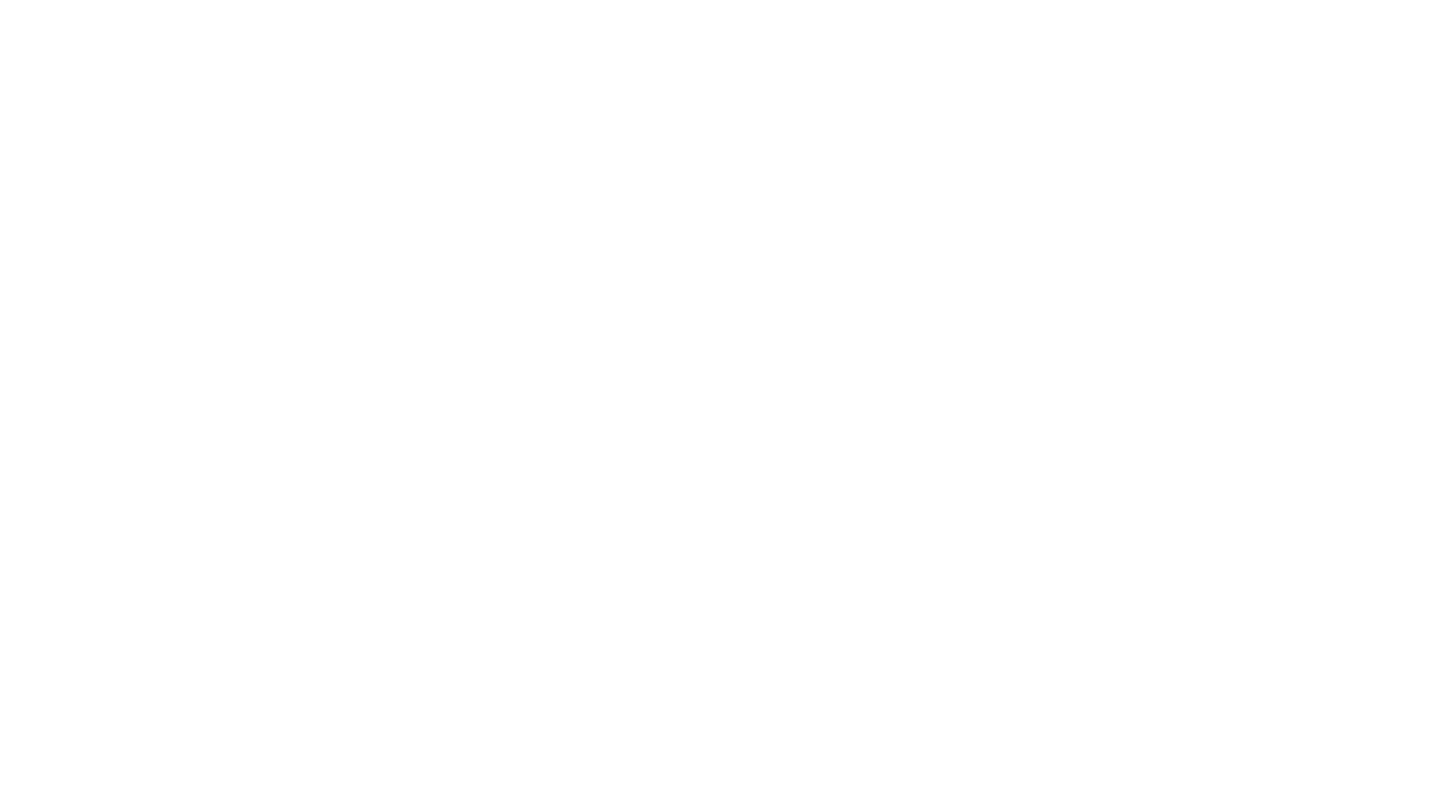 scroll, scrollTop: 0, scrollLeft: 0, axis: both 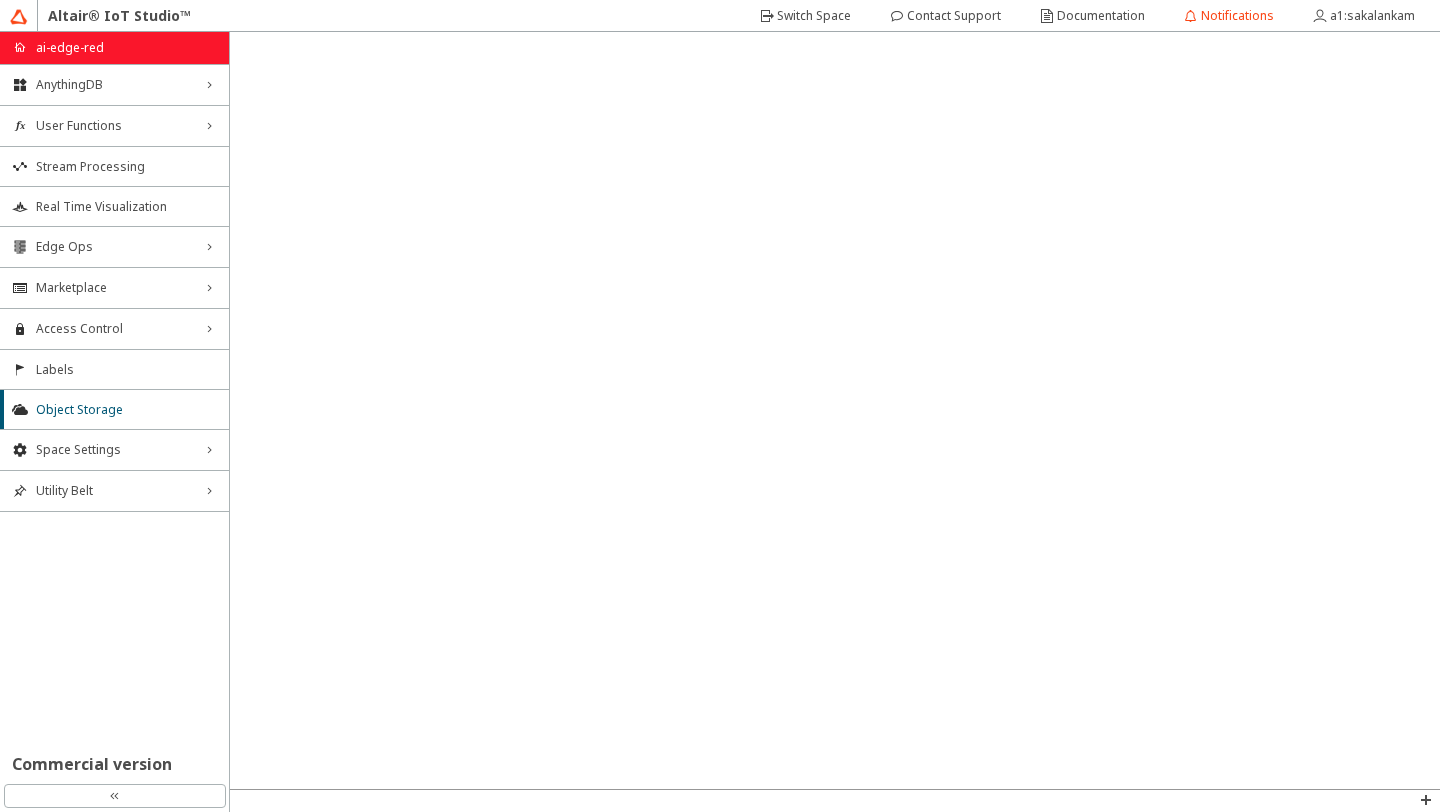click at bounding box center [835, 410] 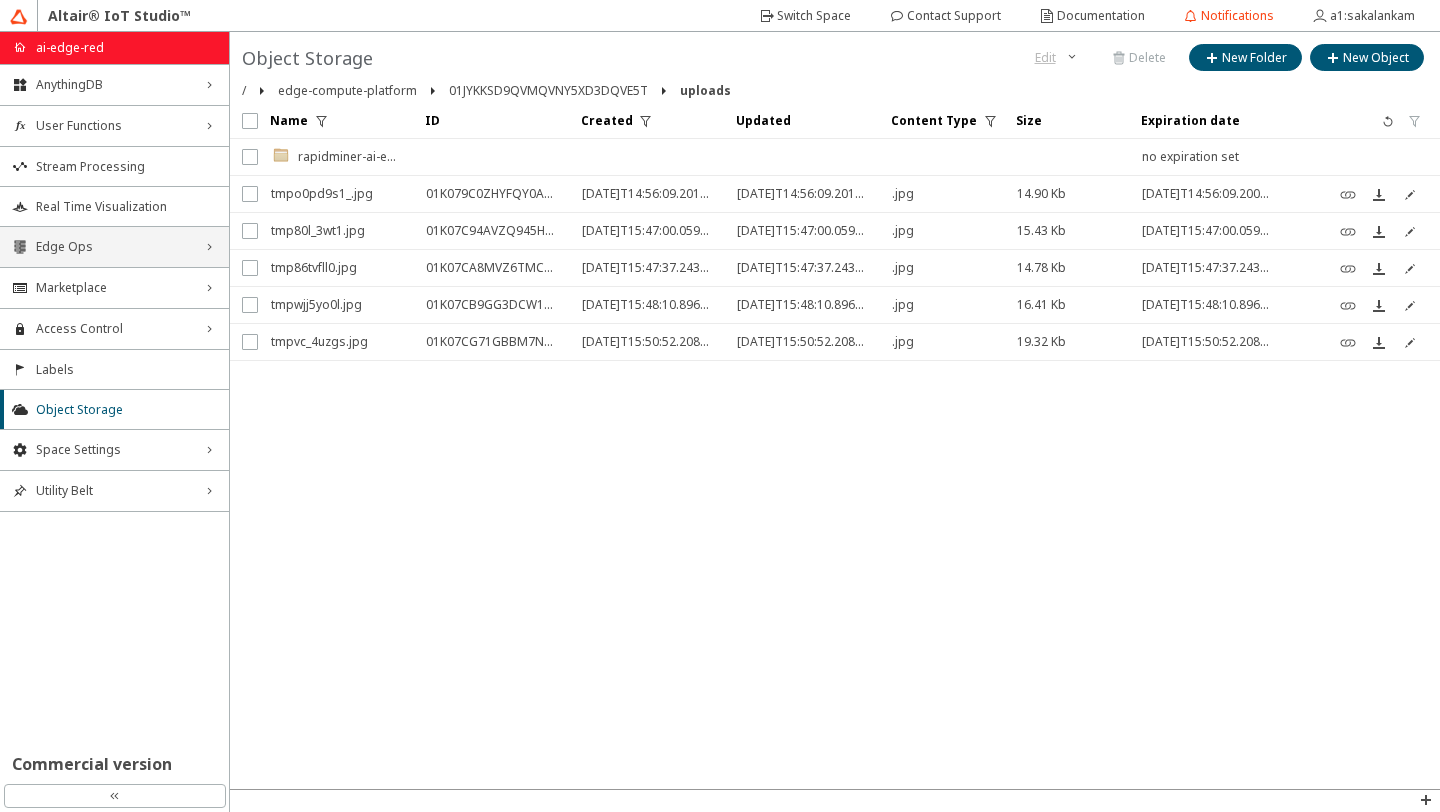 click on "Edge Ops" at bounding box center [114, 247] 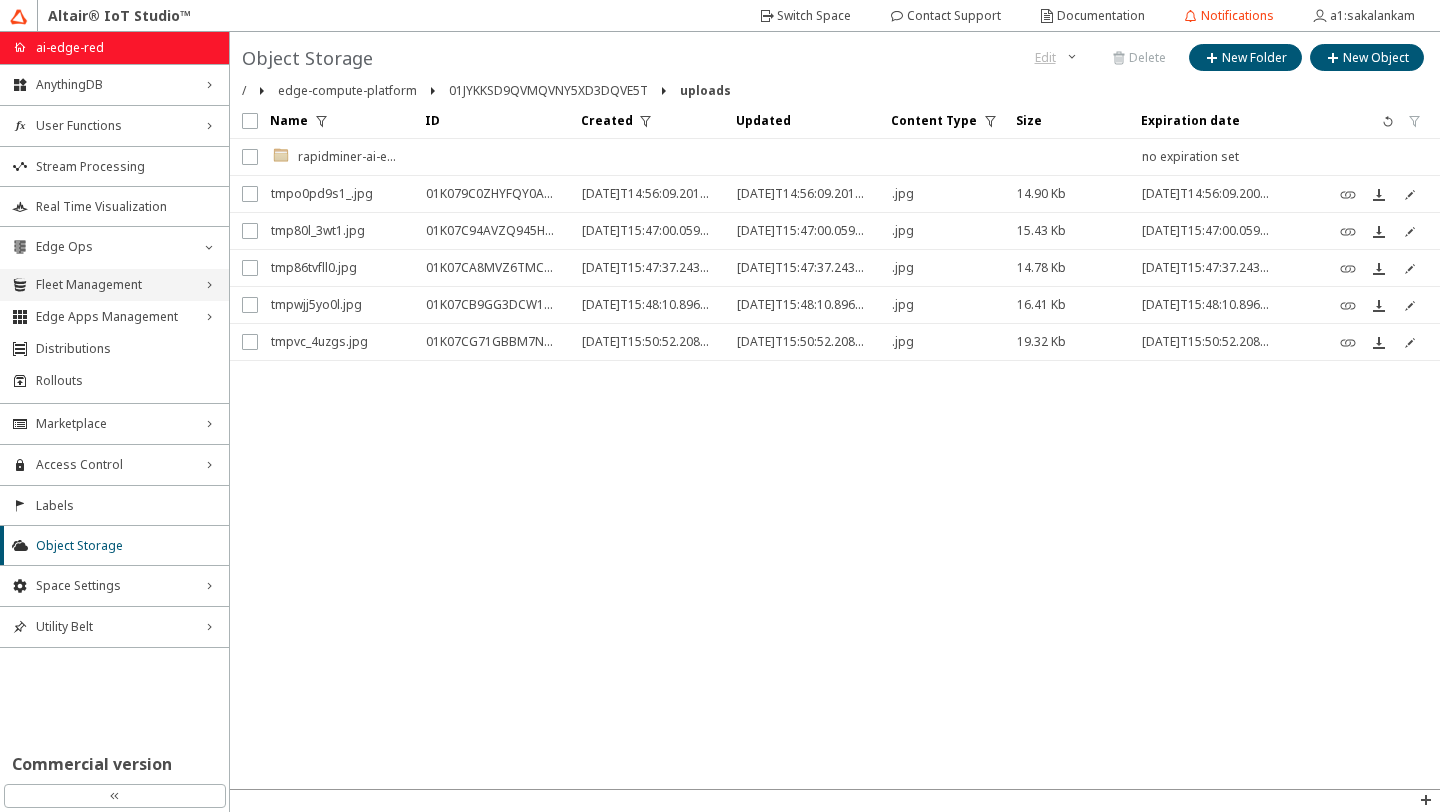 click on "Fleet Management" at bounding box center (114, 285) 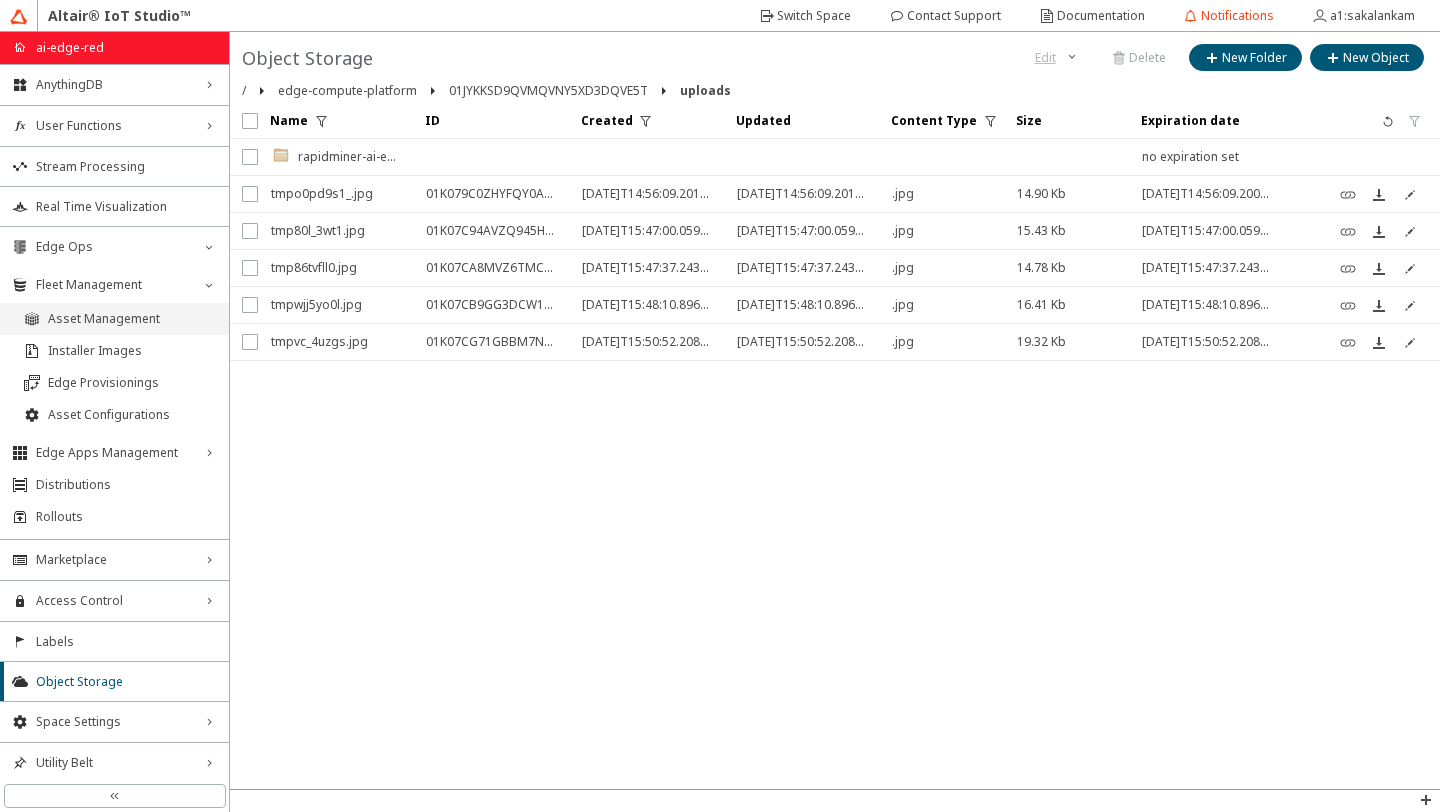 click on "Asset Management" at bounding box center [132, 319] 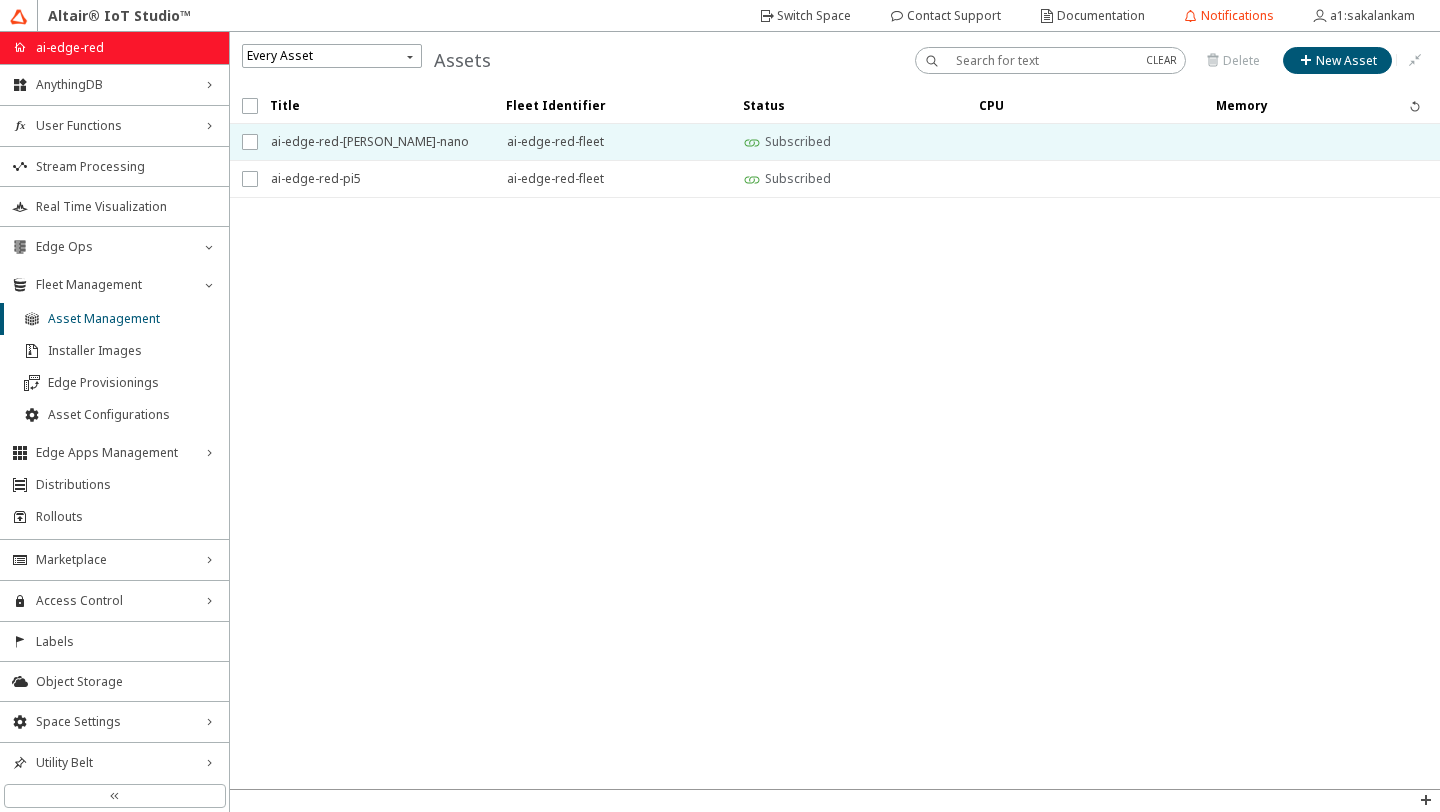 click on "ai-edge-red-[PERSON_NAME]-nano" at bounding box center (376, 142) 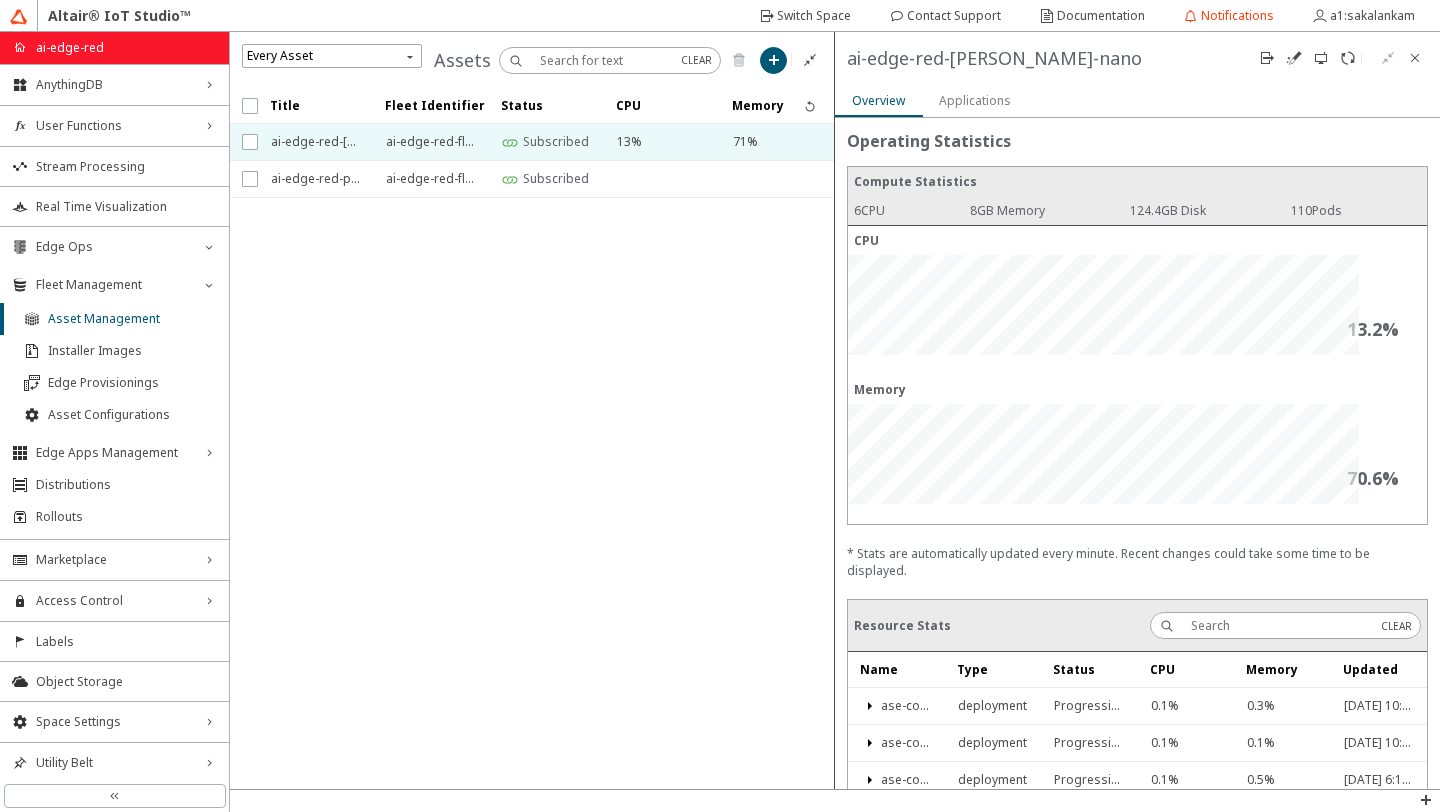click on "Applications" at bounding box center [975, 100] 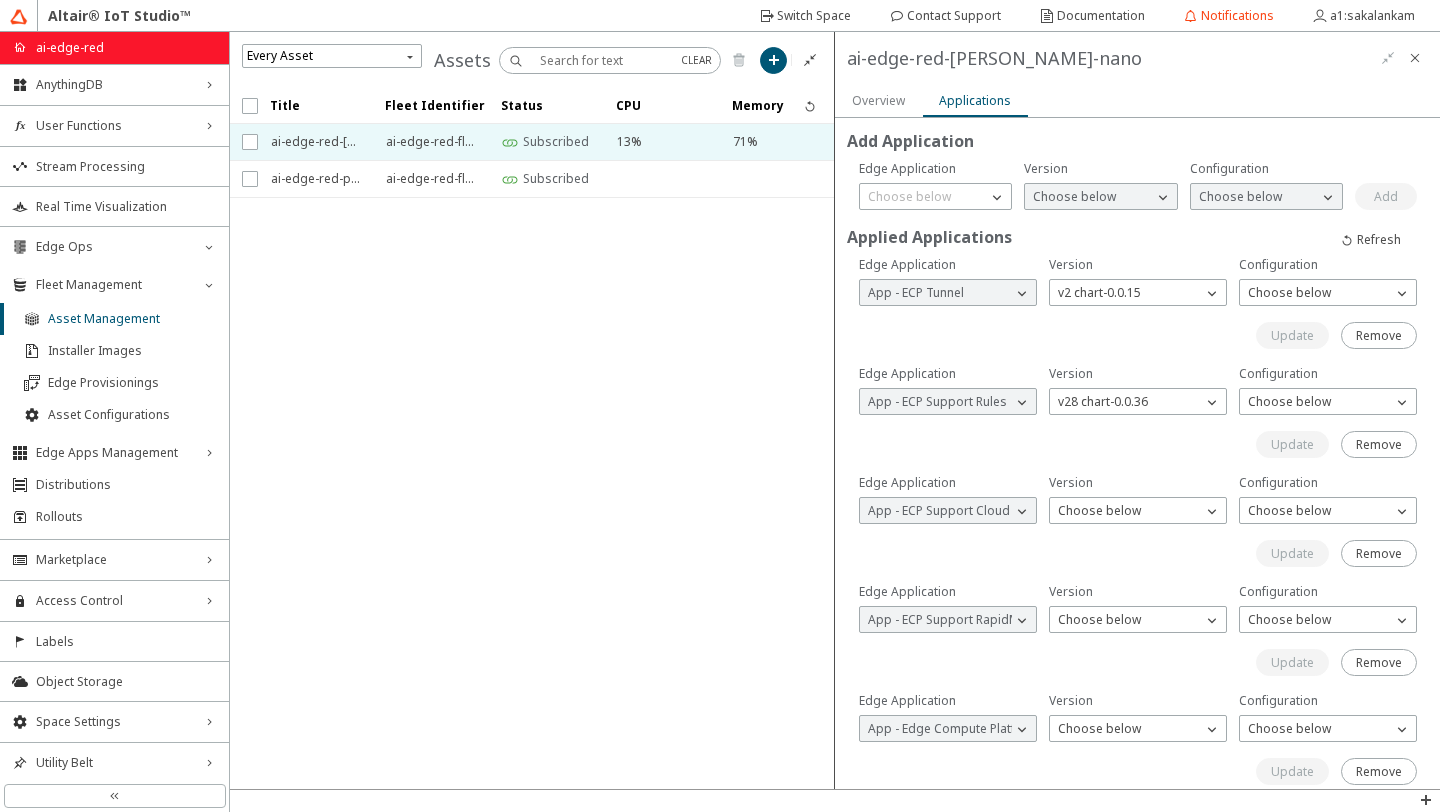click on "Overview" at bounding box center (0, 0) 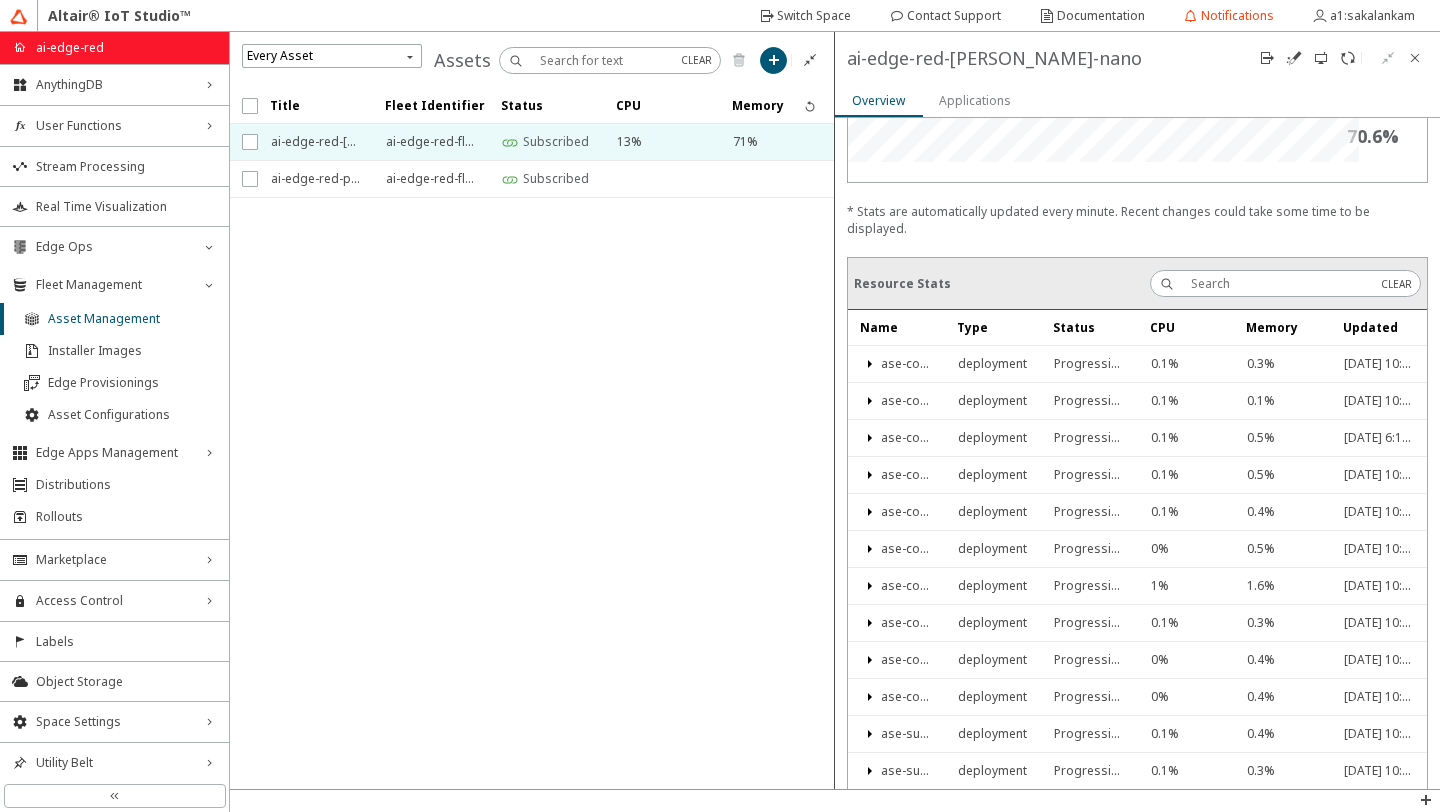 scroll, scrollTop: 359, scrollLeft: 0, axis: vertical 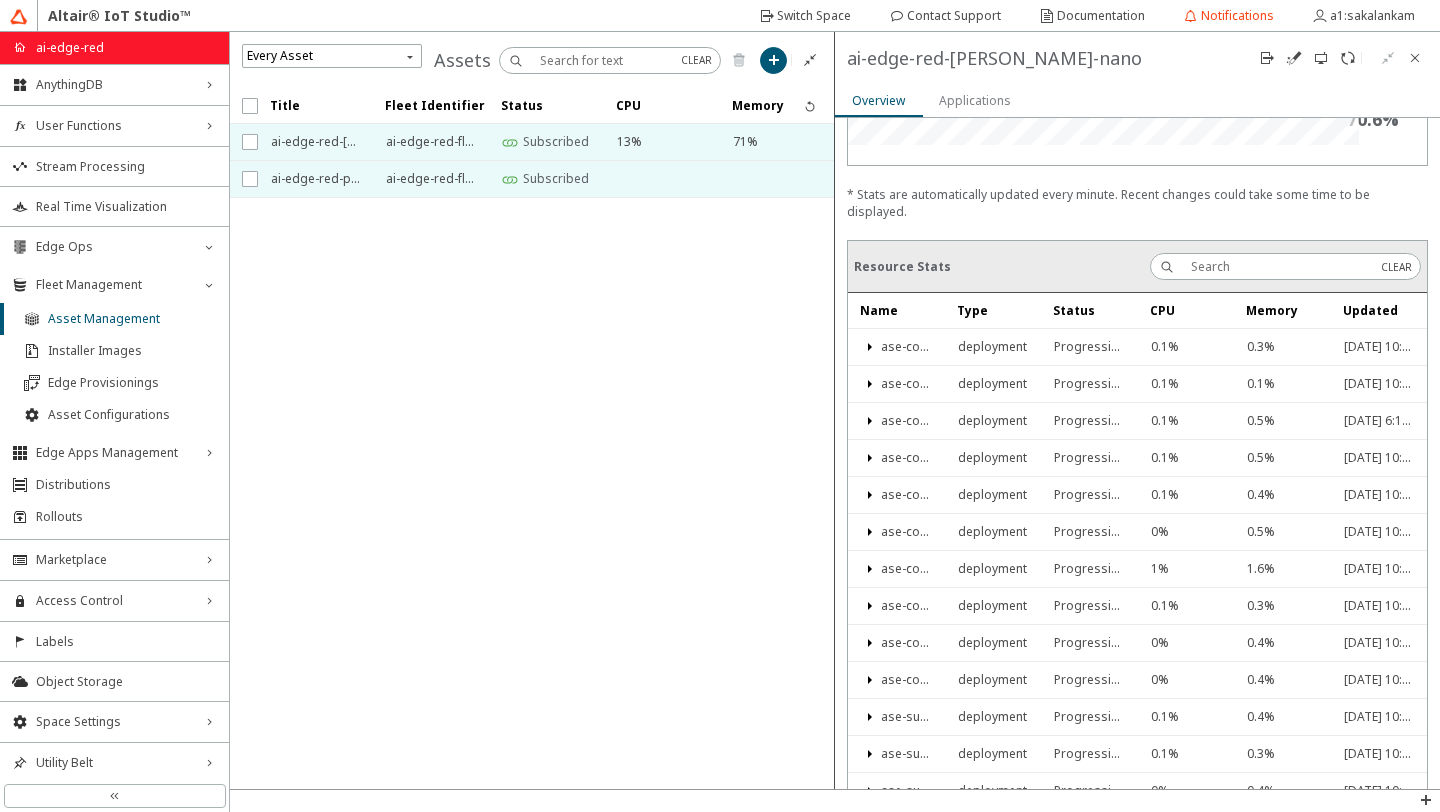 click on "ai-edge-red-pi5" at bounding box center [315, 179] 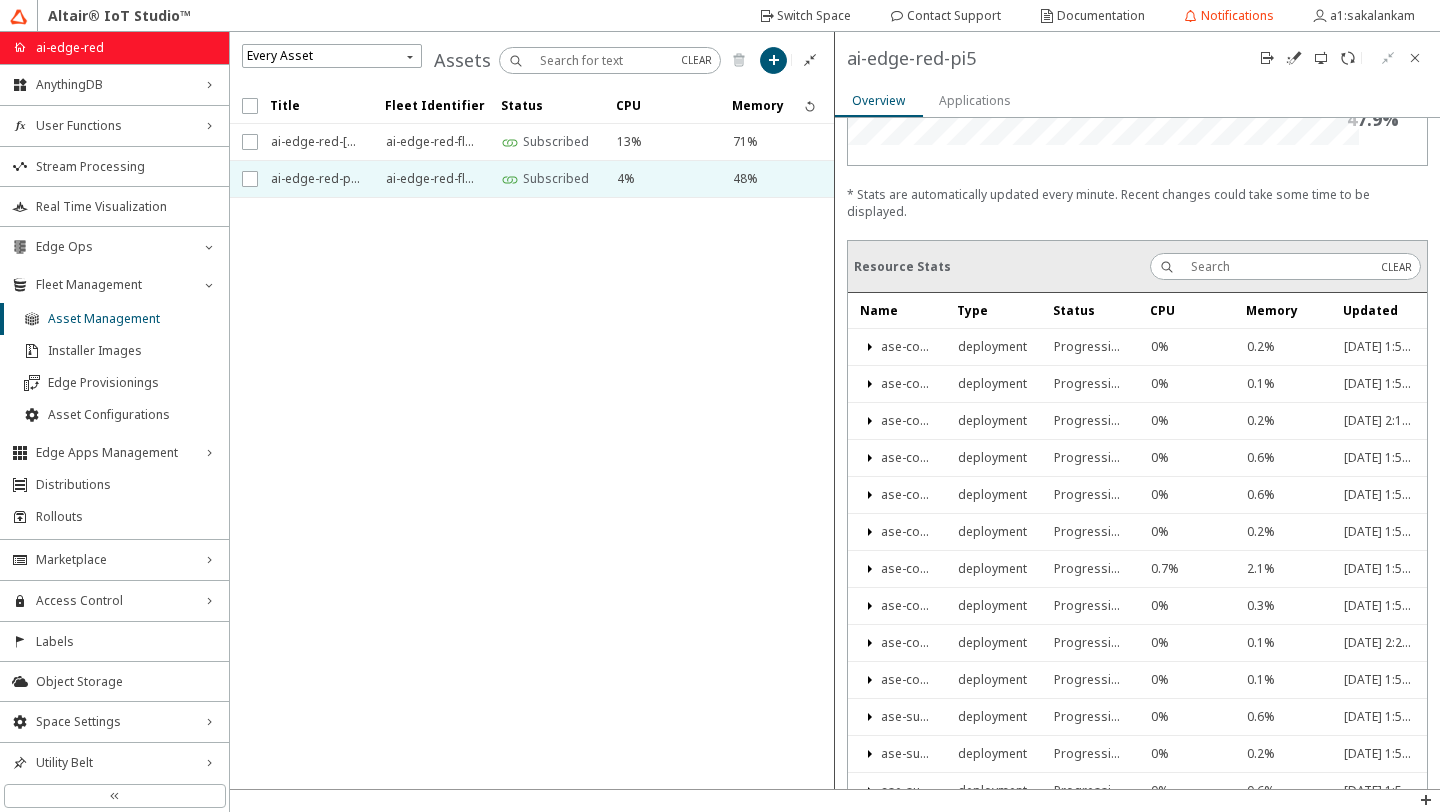 scroll, scrollTop: 0, scrollLeft: 0, axis: both 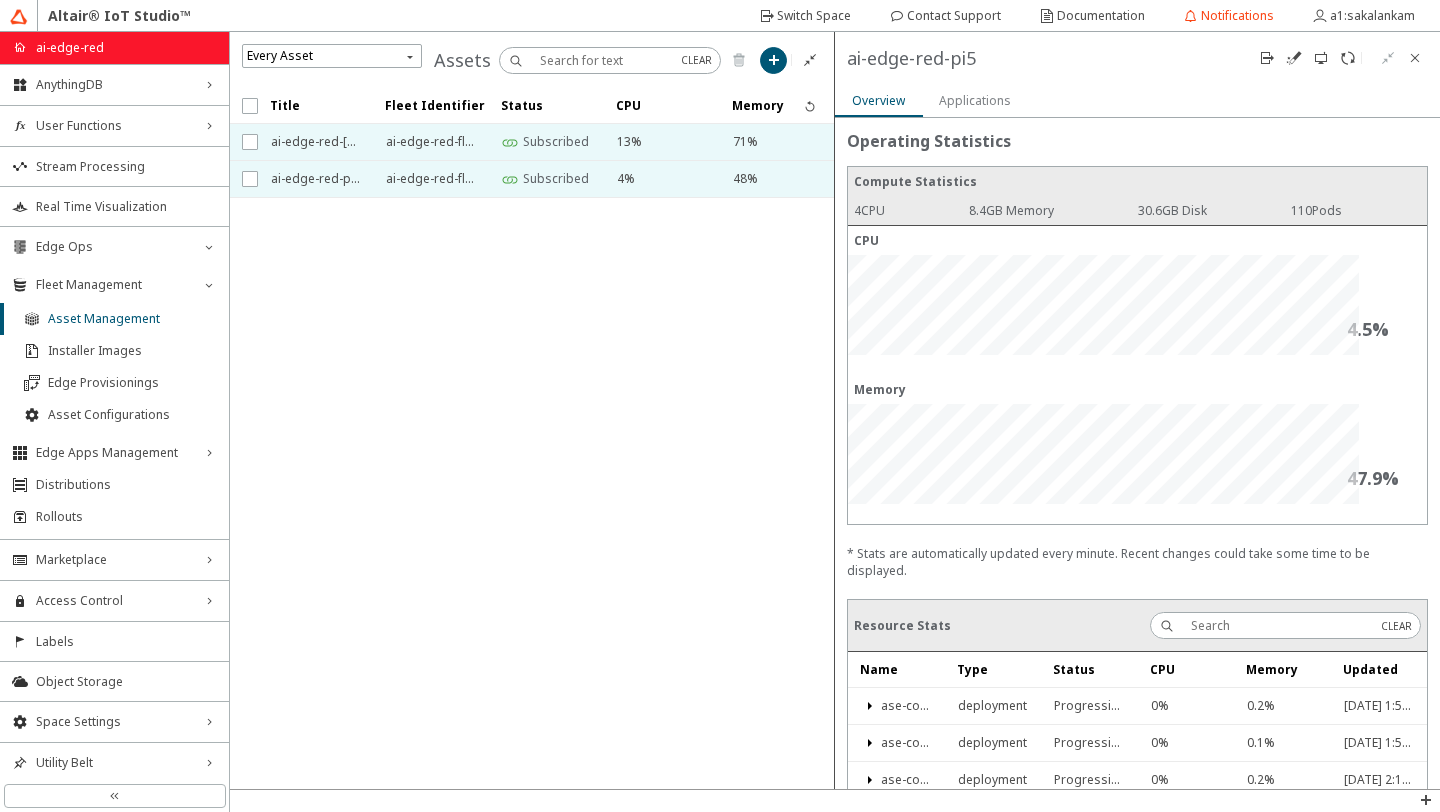 click on "ai-edge-red-[PERSON_NAME]-nano" at bounding box center [315, 142] 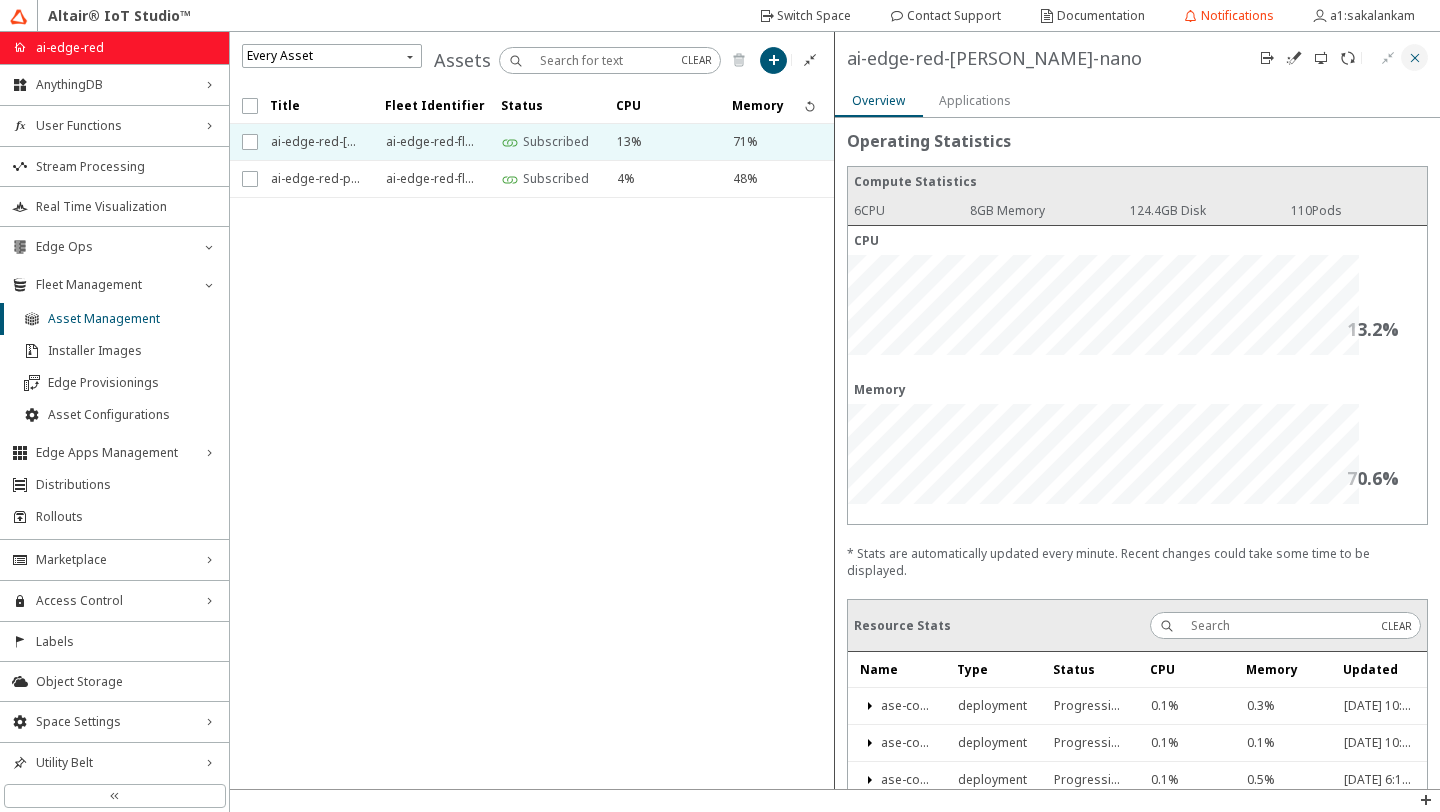 click at bounding box center [1414, 57] 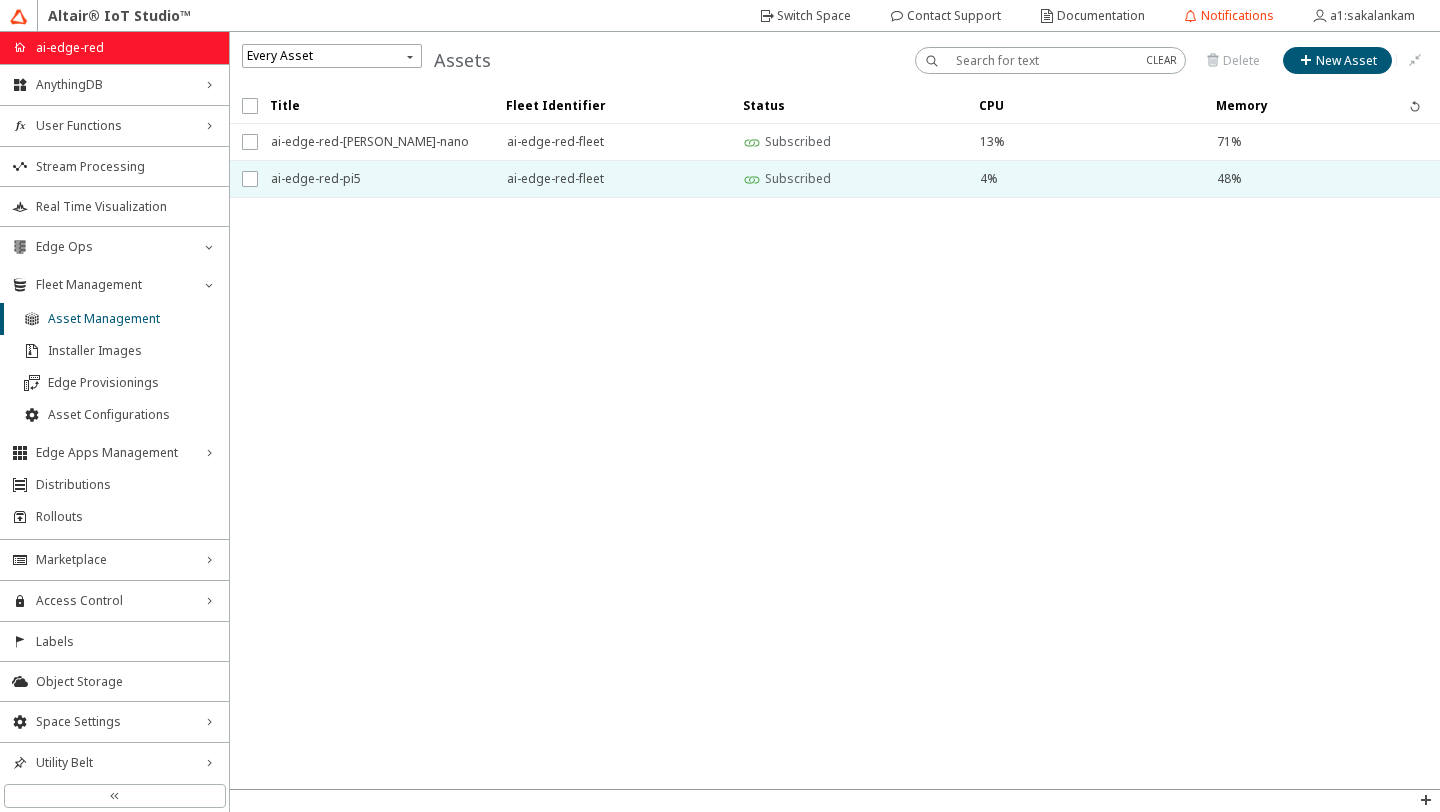click on "ai-edge-red-pi5" at bounding box center [376, 179] 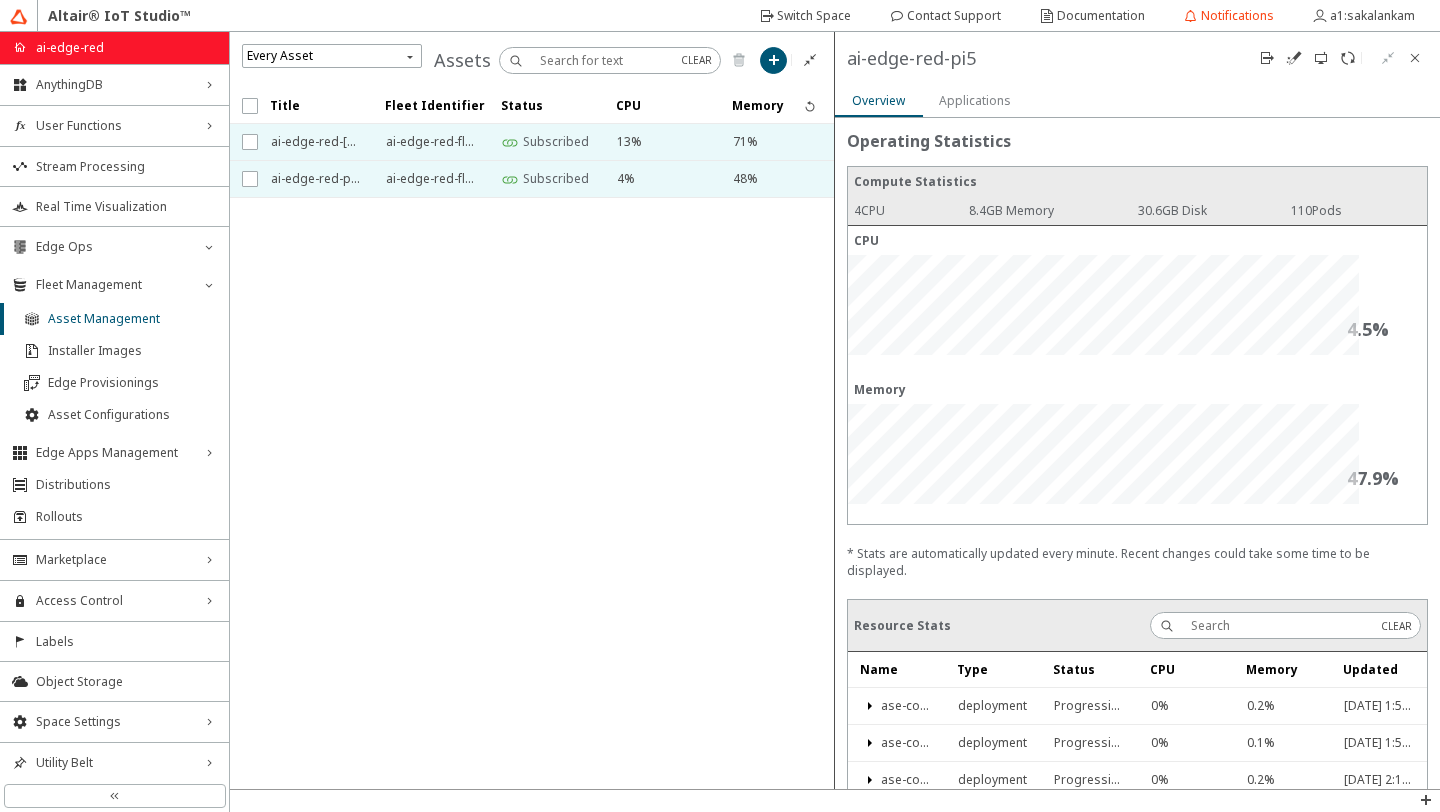 click on "ai-edge-red-[PERSON_NAME]-nano" at bounding box center [315, 142] 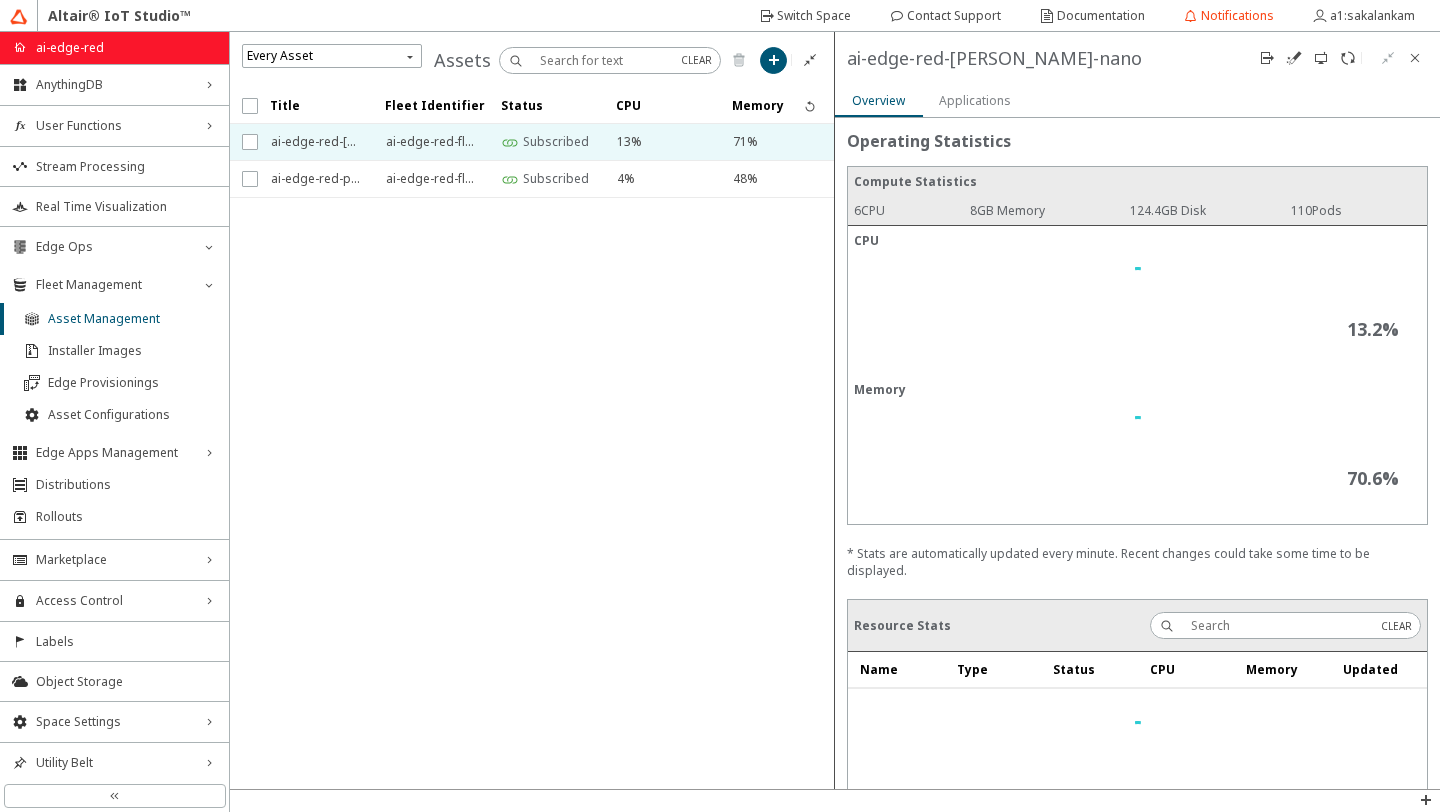 click on "Applications" at bounding box center (0, 0) 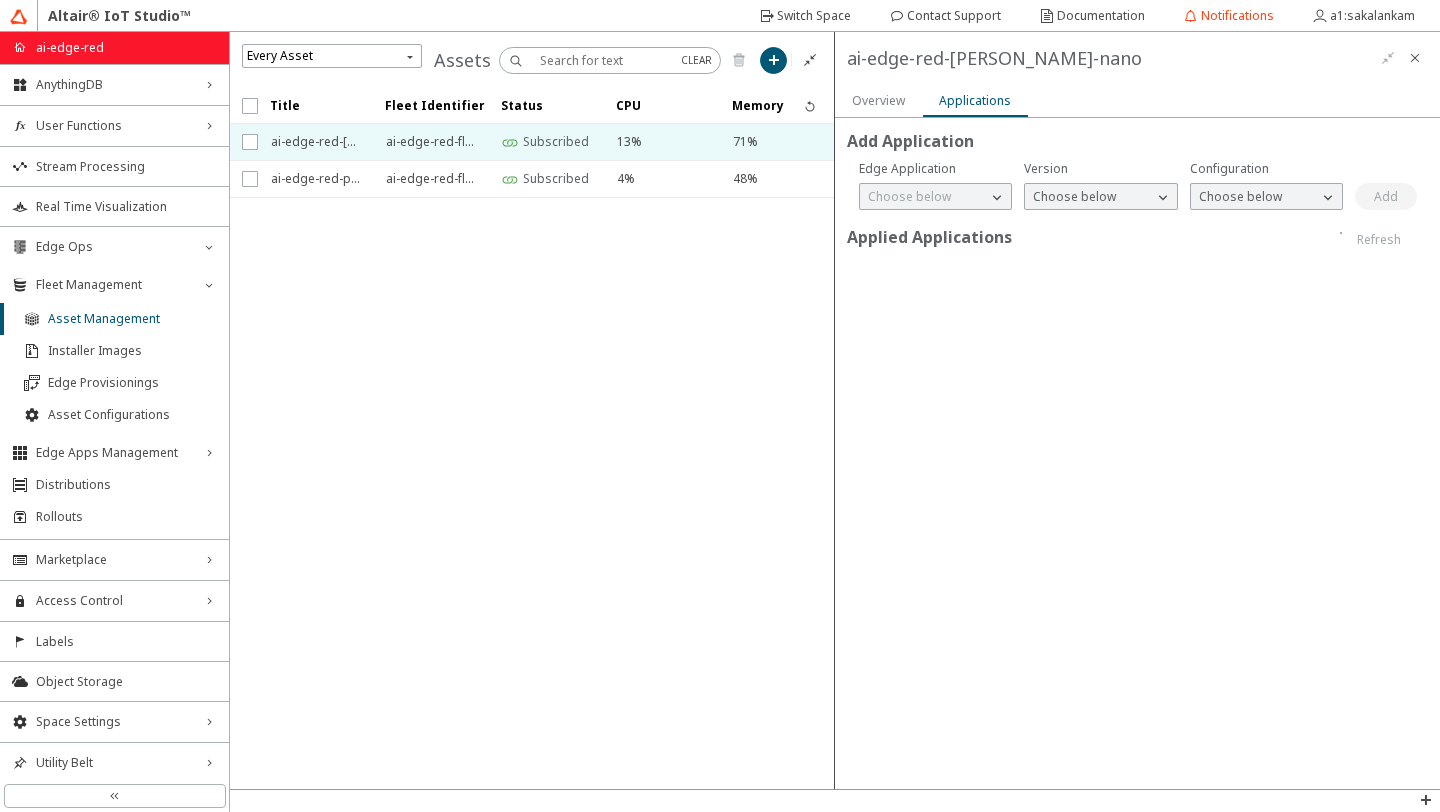 click on "Choose below" 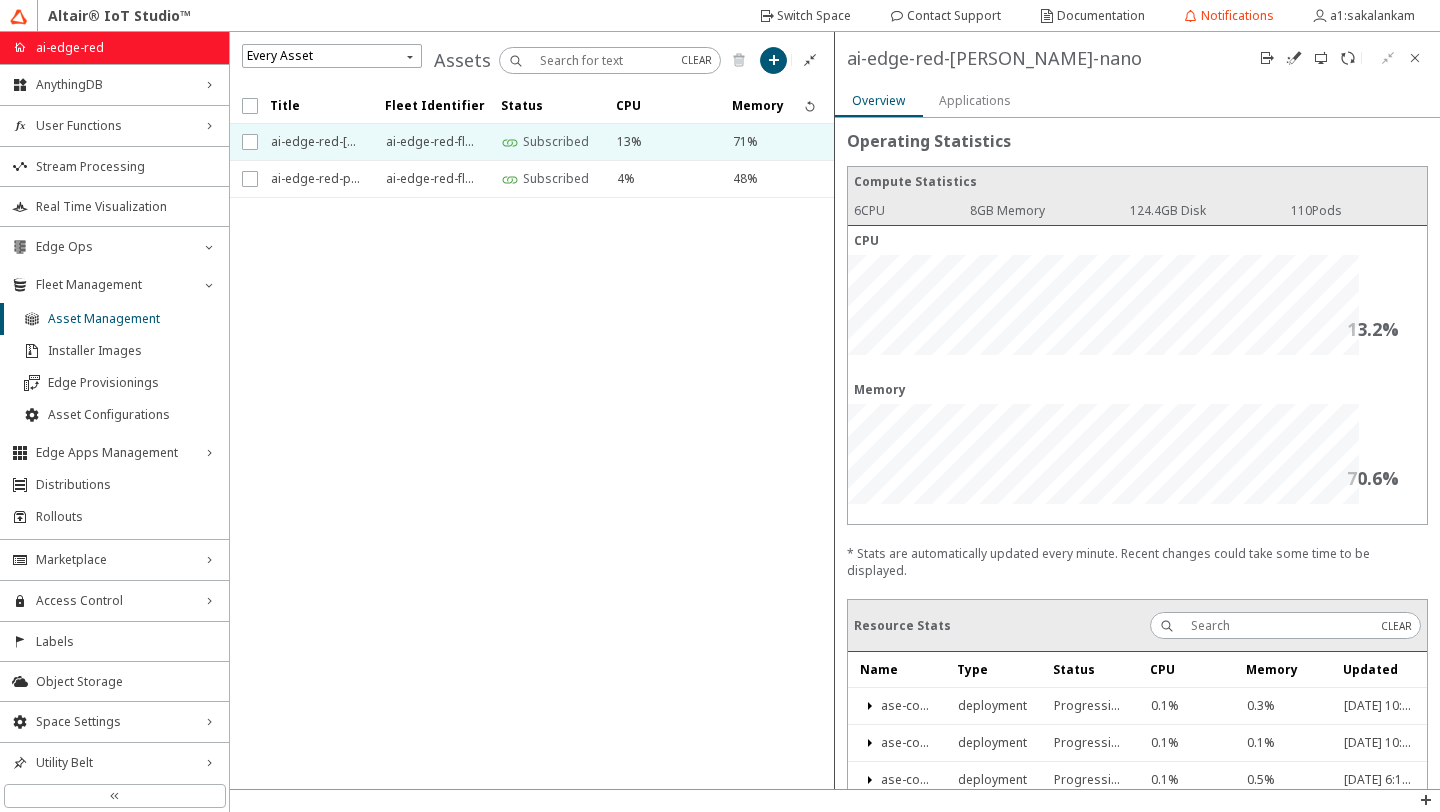 click on "Applications" at bounding box center [975, 100] 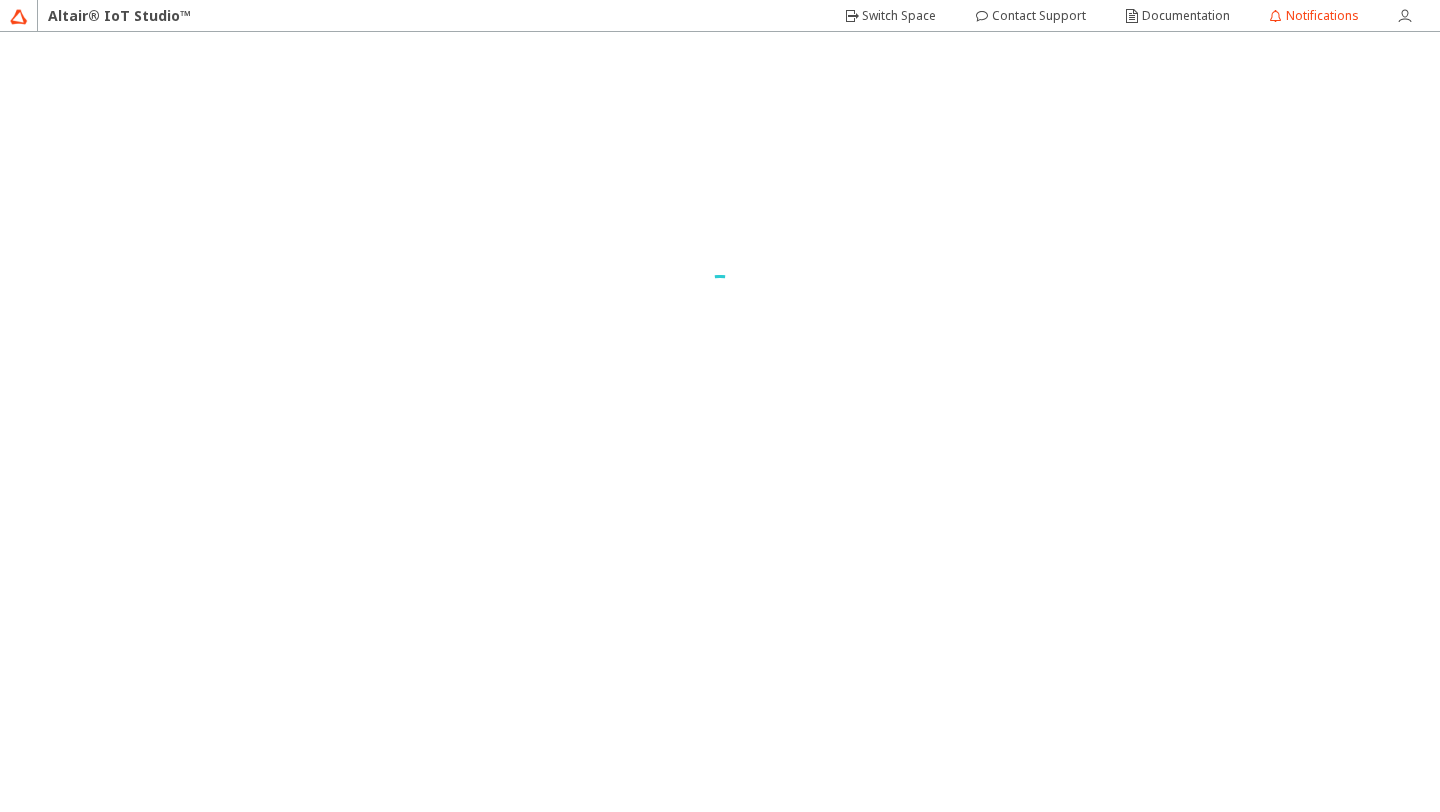 scroll, scrollTop: 0, scrollLeft: 0, axis: both 